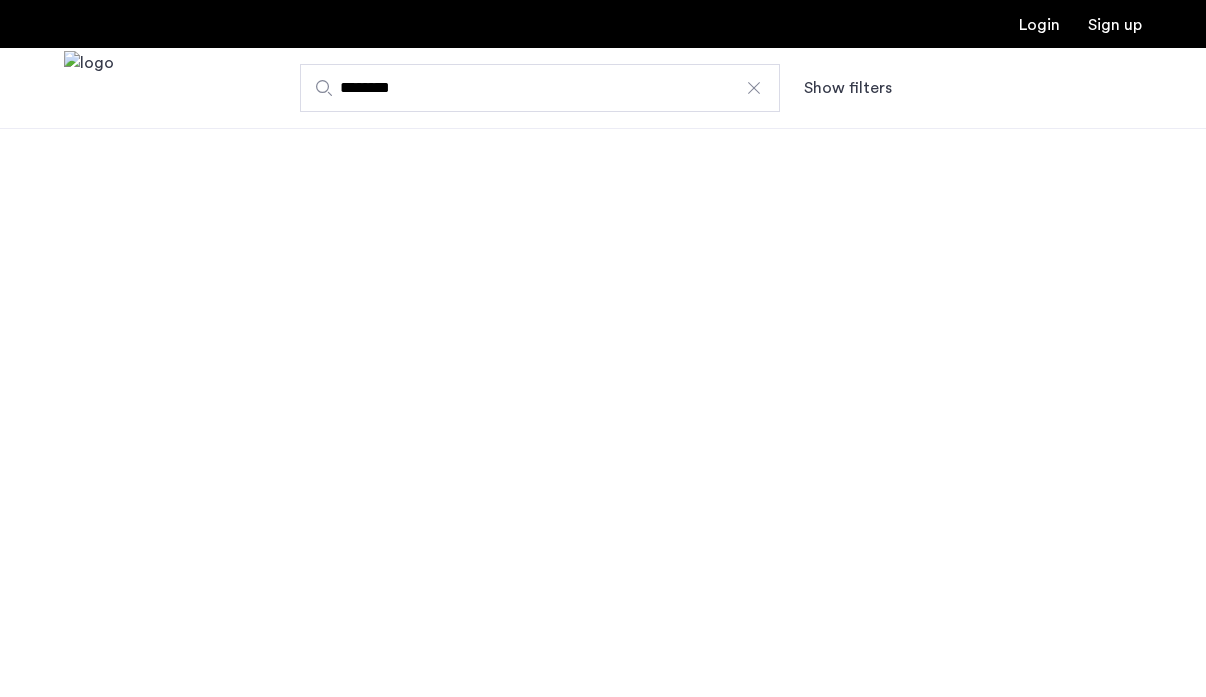 scroll, scrollTop: 0, scrollLeft: 0, axis: both 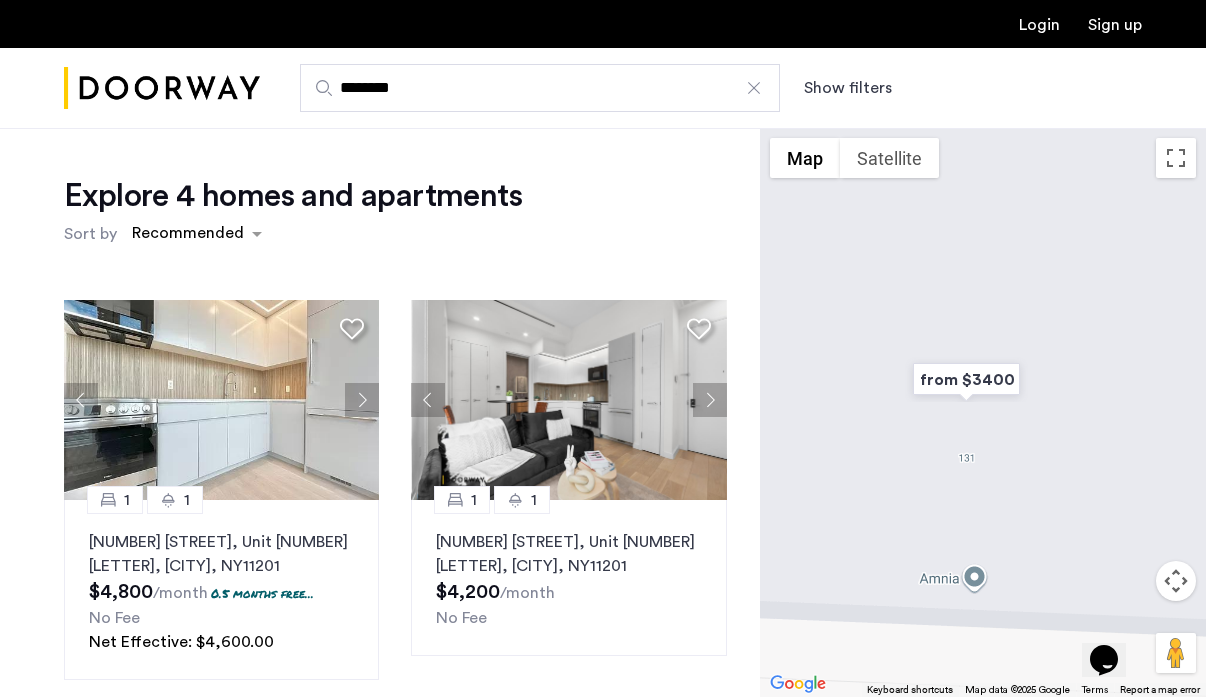 click at bounding box center [983, 412] 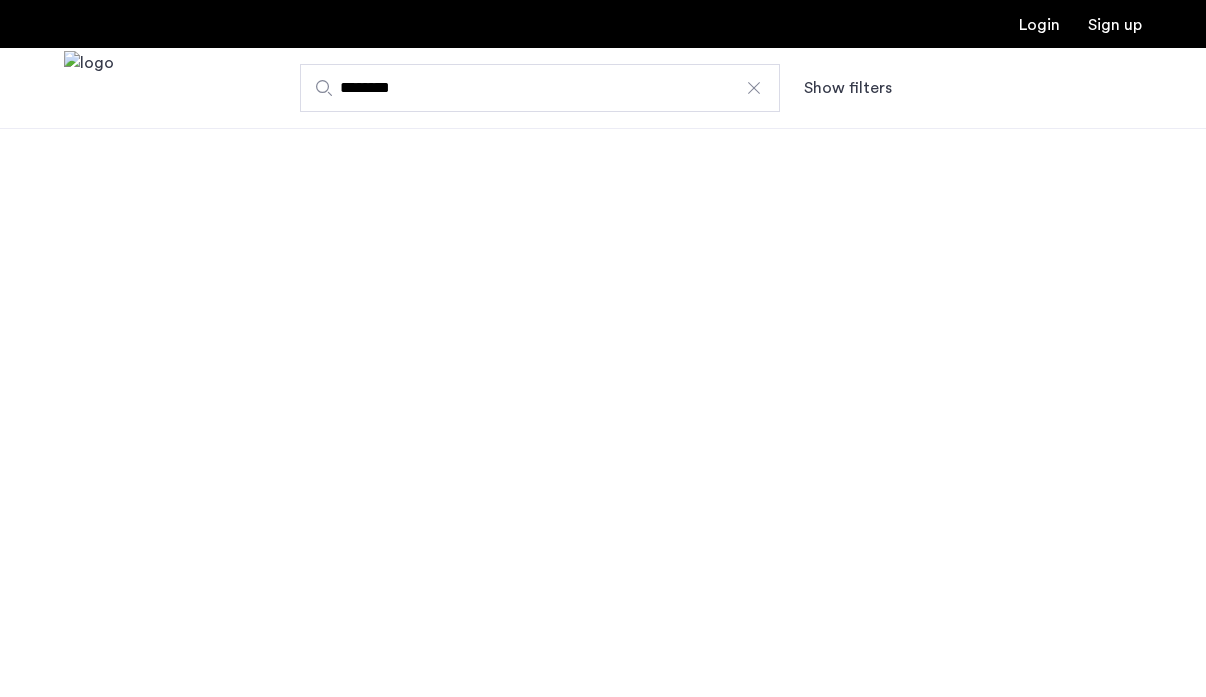 scroll, scrollTop: 0, scrollLeft: 0, axis: both 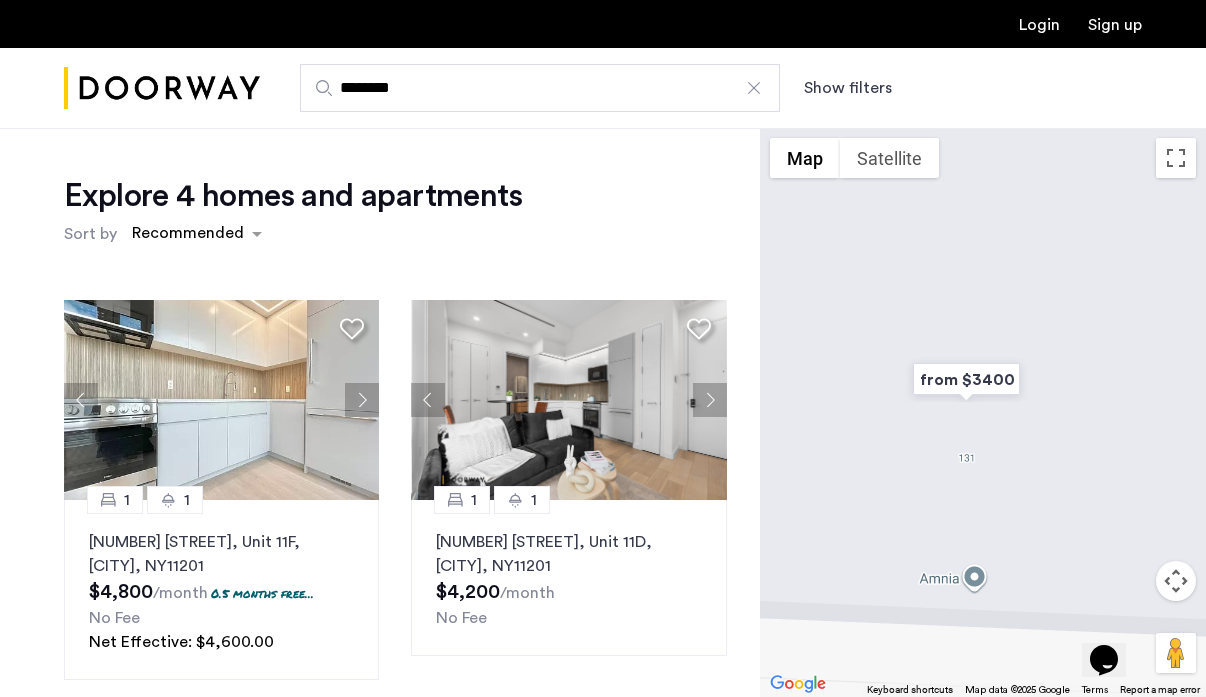 click on "Show filters" at bounding box center [848, 88] 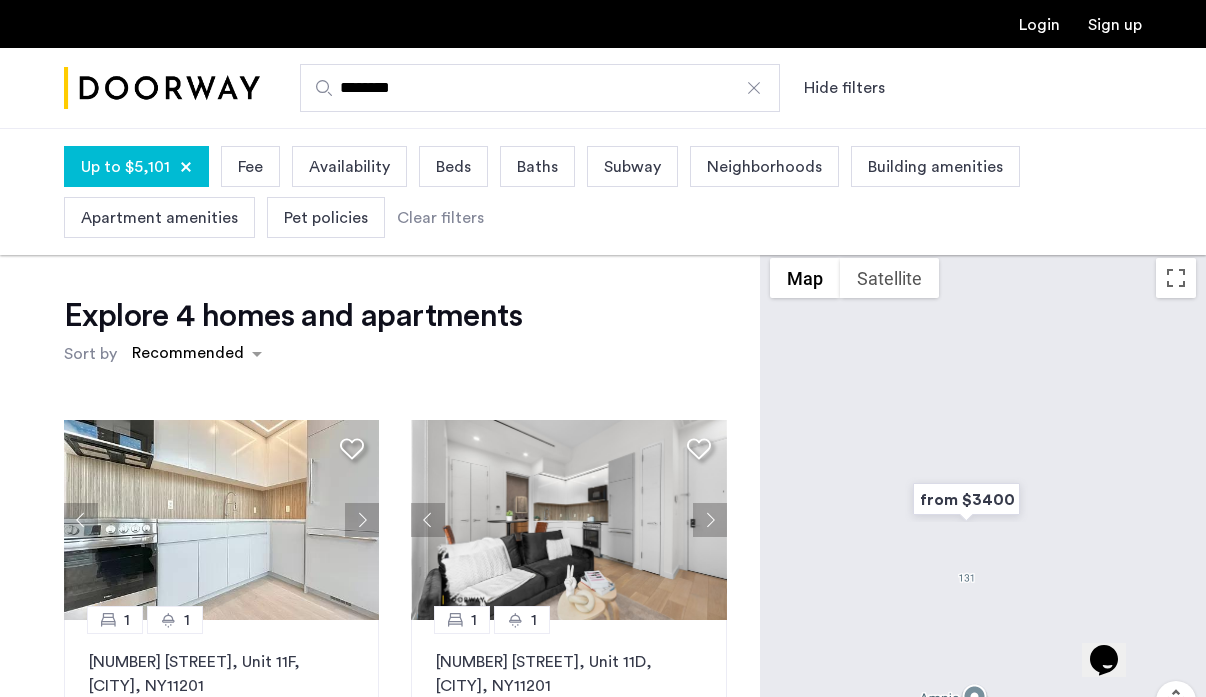 click on "Beds" at bounding box center [453, 167] 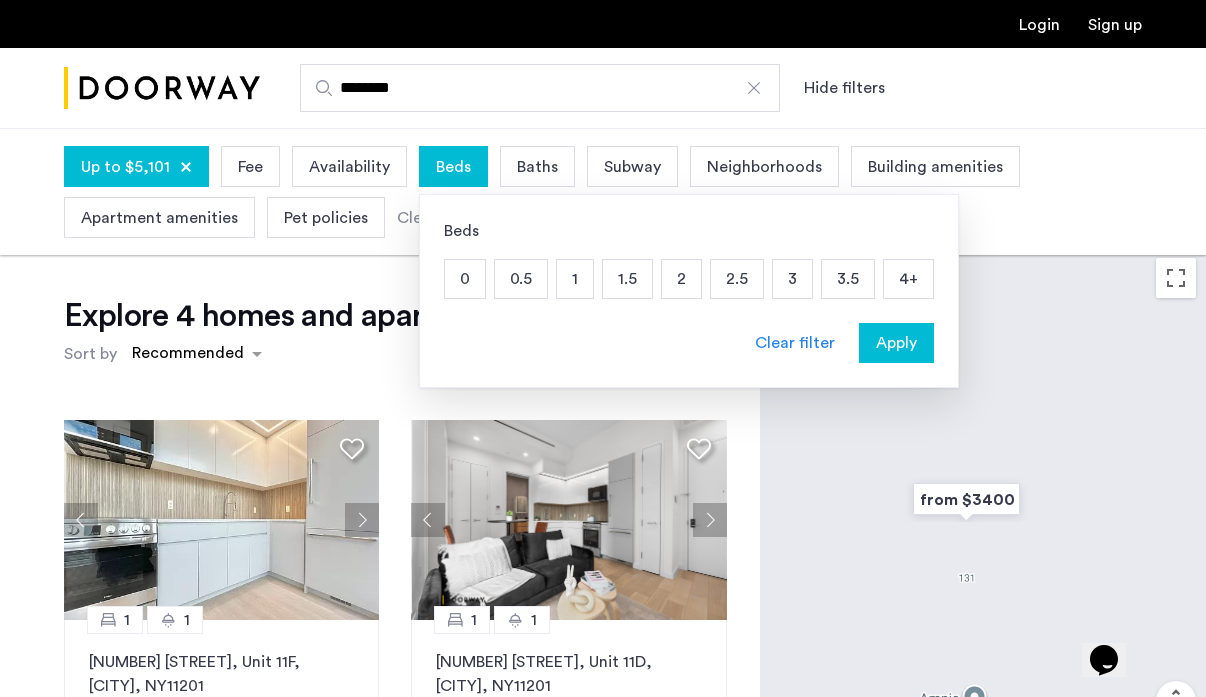 click on "3" at bounding box center [792, 279] 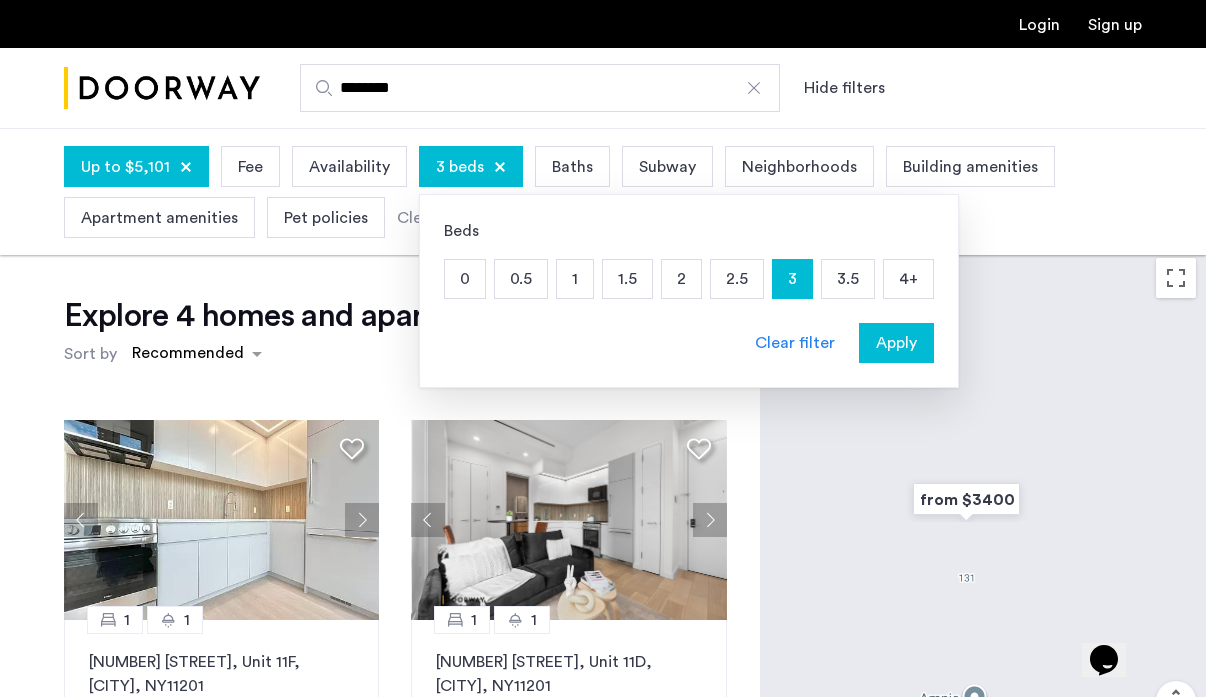 click on "Apply" at bounding box center (896, 343) 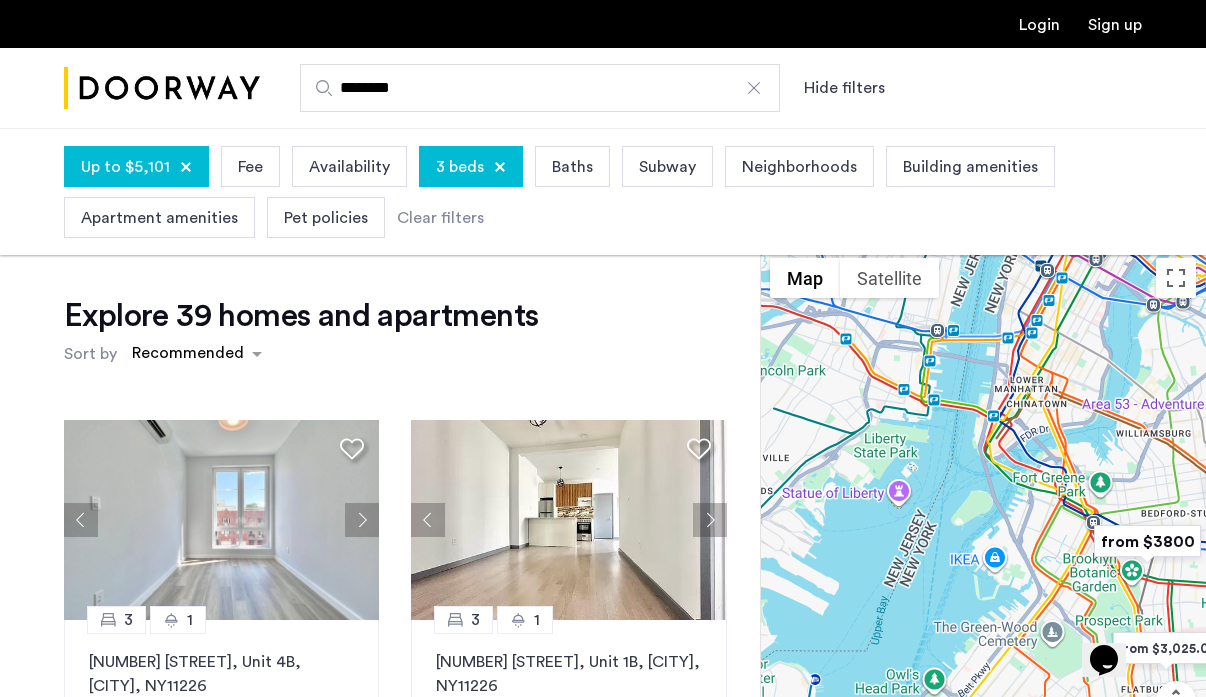 drag, startPoint x: 852, startPoint y: 483, endPoint x: 1031, endPoint y: 542, distance: 188.47281 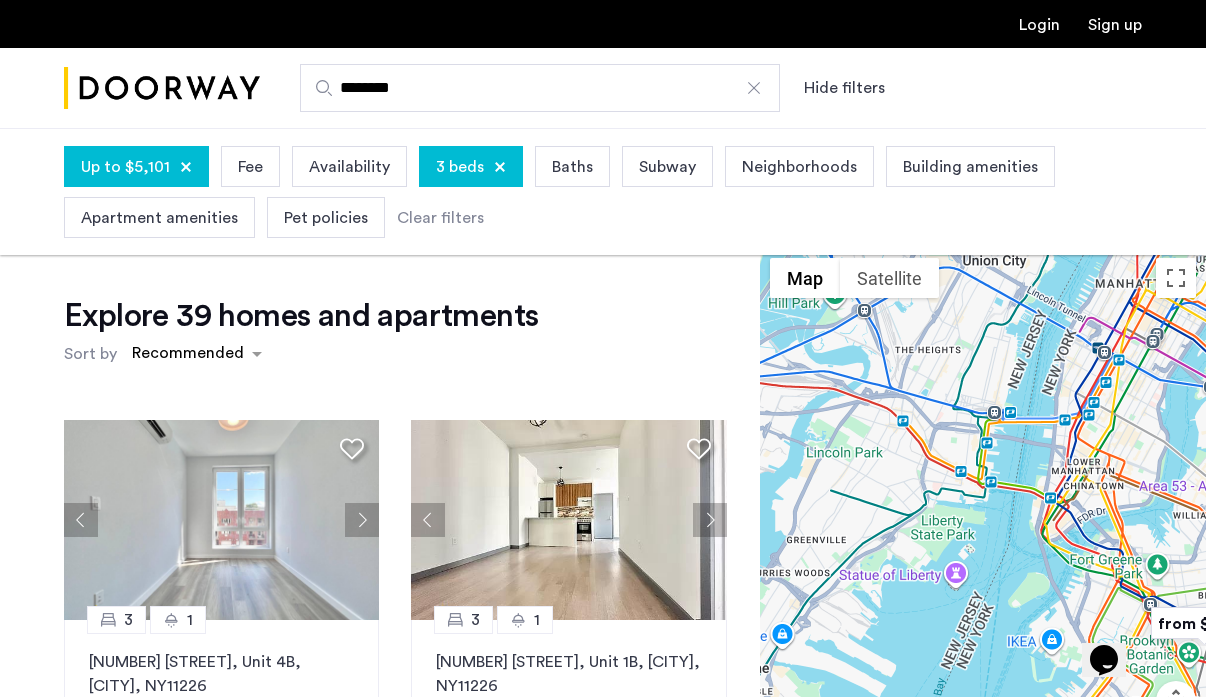 drag, startPoint x: 987, startPoint y: 487, endPoint x: 1017, endPoint y: 556, distance: 75.23962 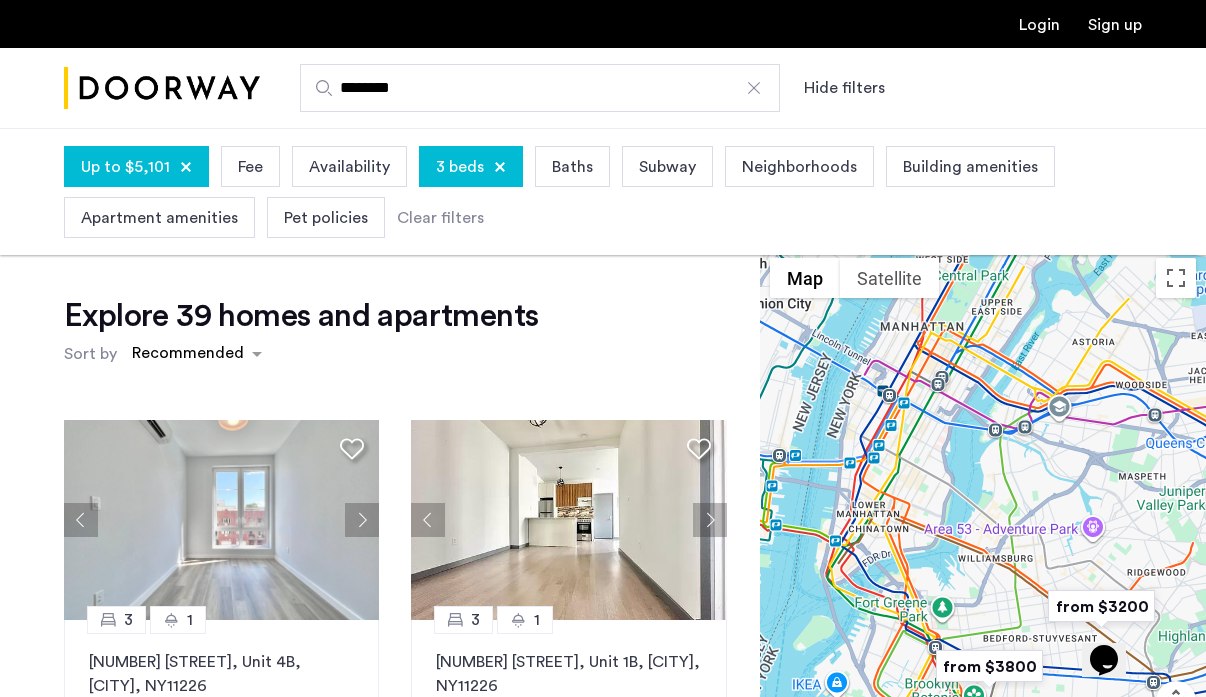 drag, startPoint x: 1017, startPoint y: 548, endPoint x: 790, endPoint y: 602, distance: 233.33452 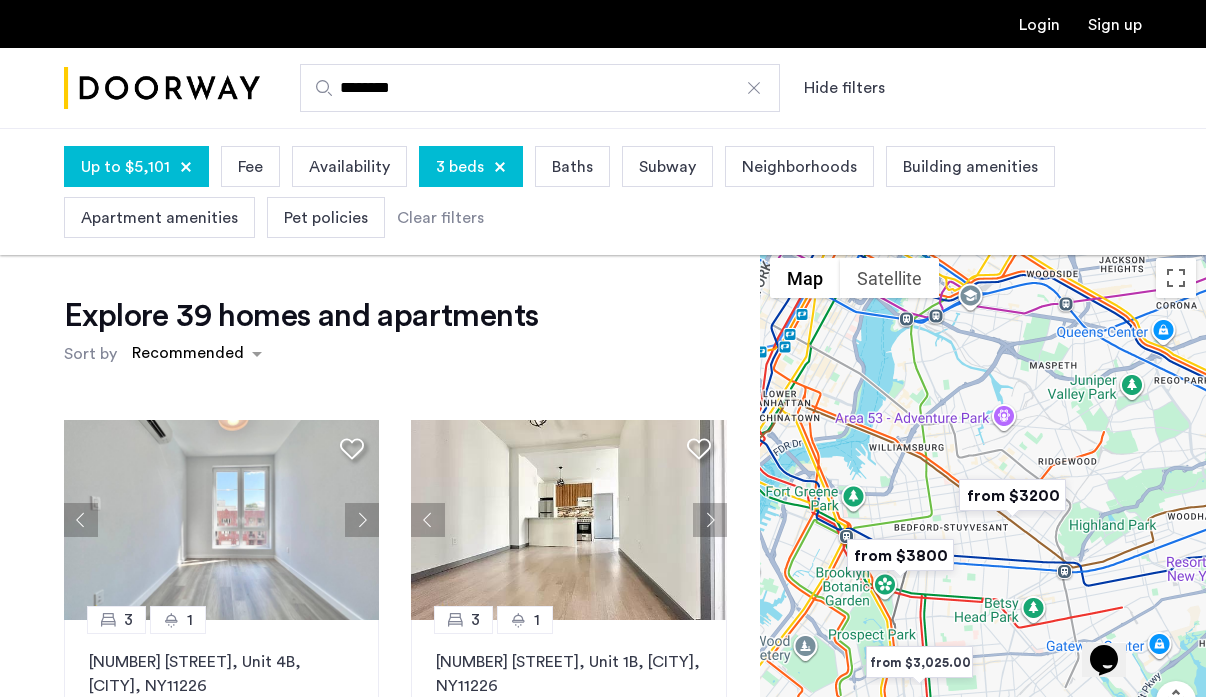 drag, startPoint x: 865, startPoint y: 607, endPoint x: 777, endPoint y: 488, distance: 148.00337 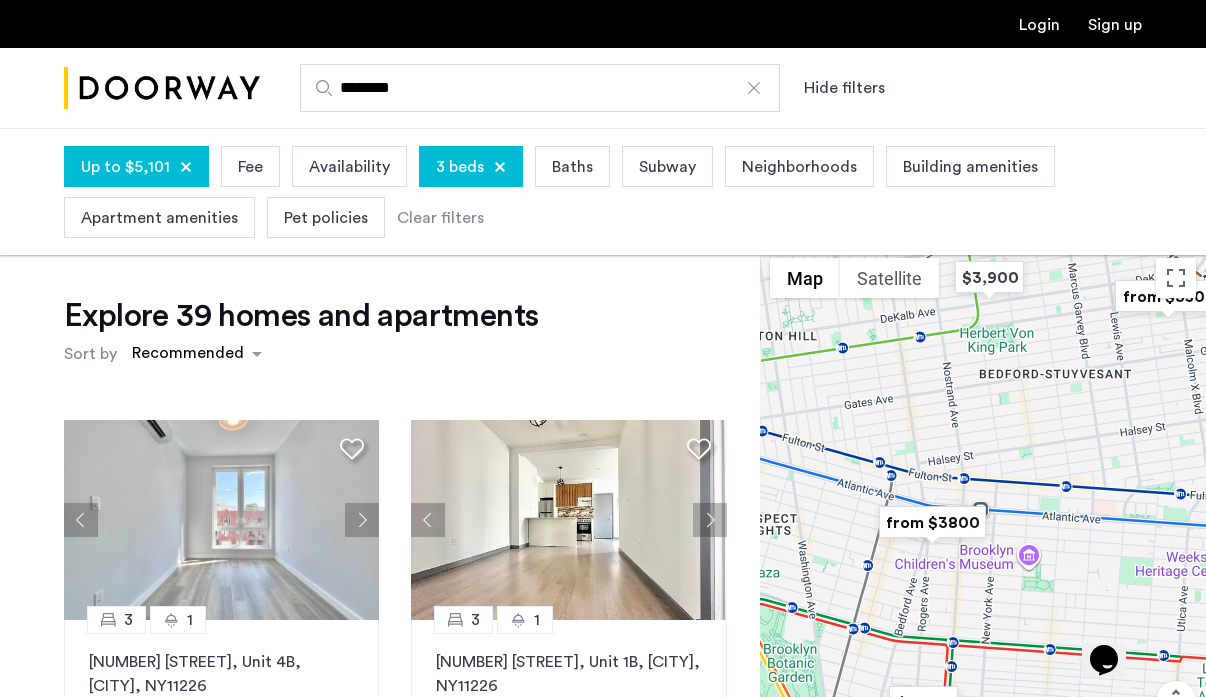 drag, startPoint x: 953, startPoint y: 549, endPoint x: 1066, endPoint y: 460, distance: 143.8402 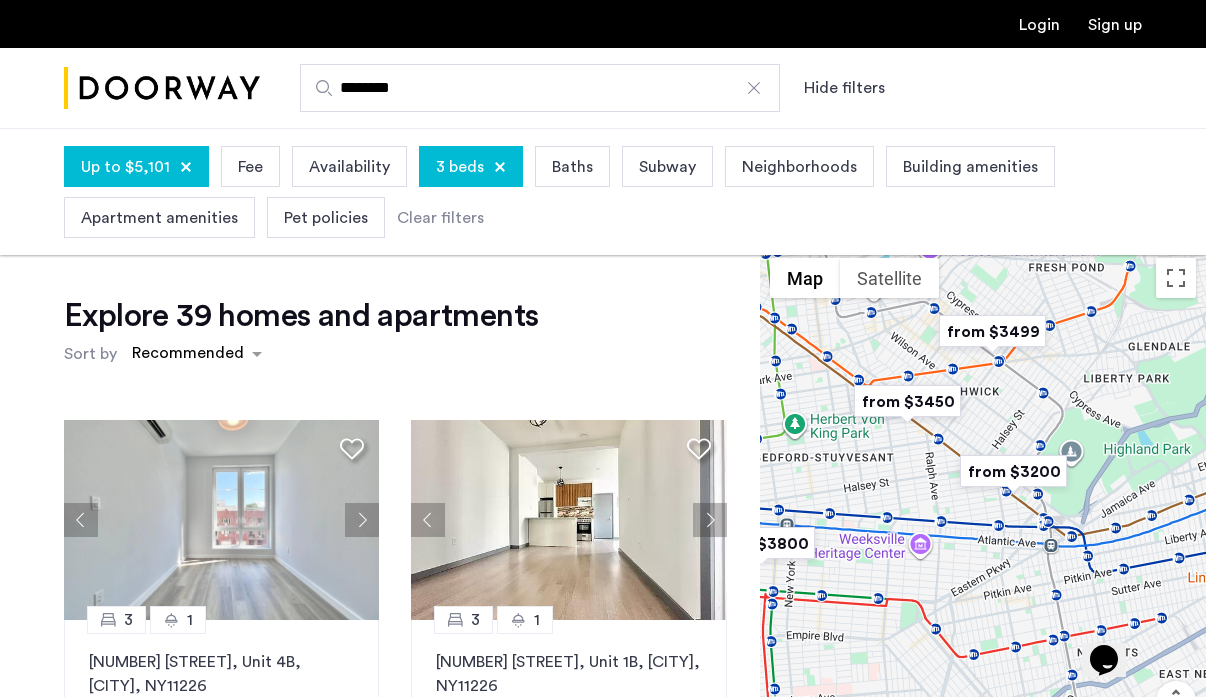 drag, startPoint x: 1058, startPoint y: 403, endPoint x: 833, endPoint y: 474, distance: 235.93643 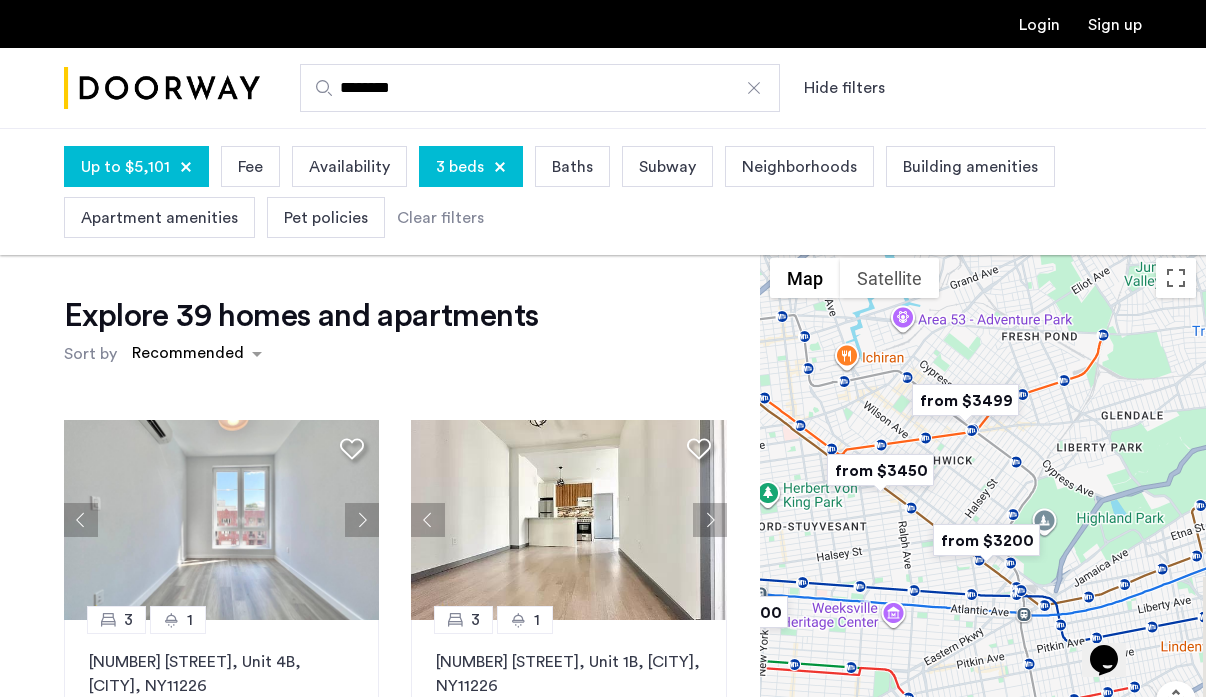 drag, startPoint x: 968, startPoint y: 489, endPoint x: 955, endPoint y: 555, distance: 67.26812 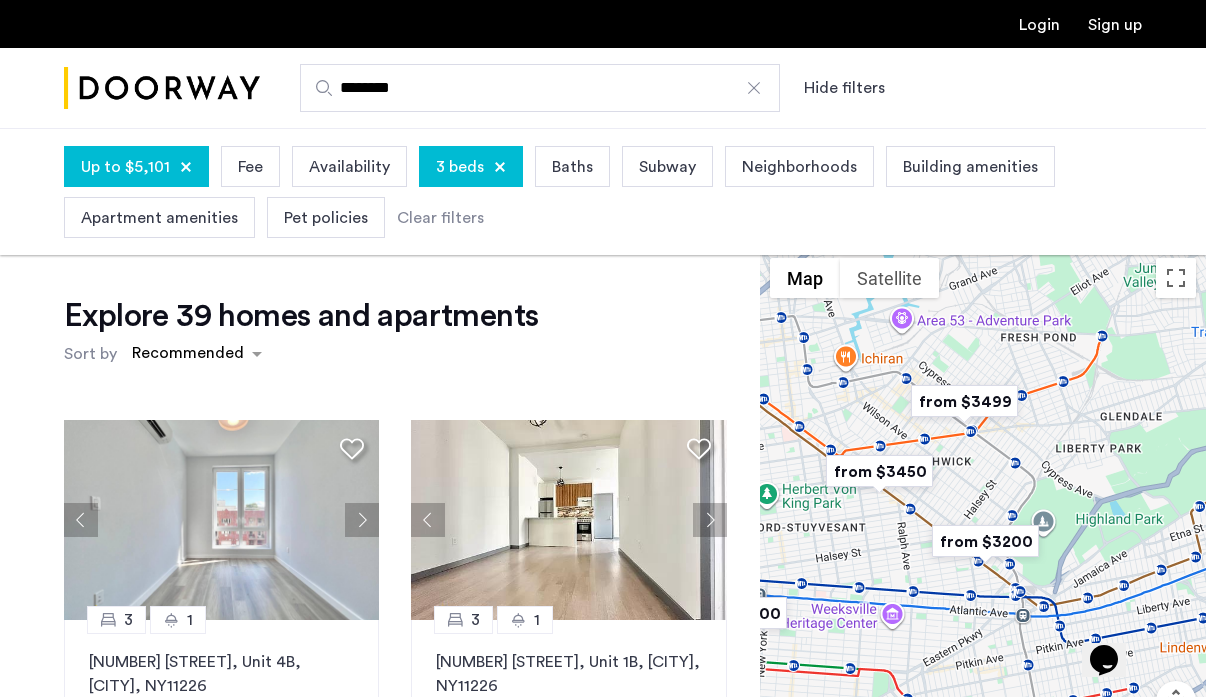 click at bounding box center (964, 401) 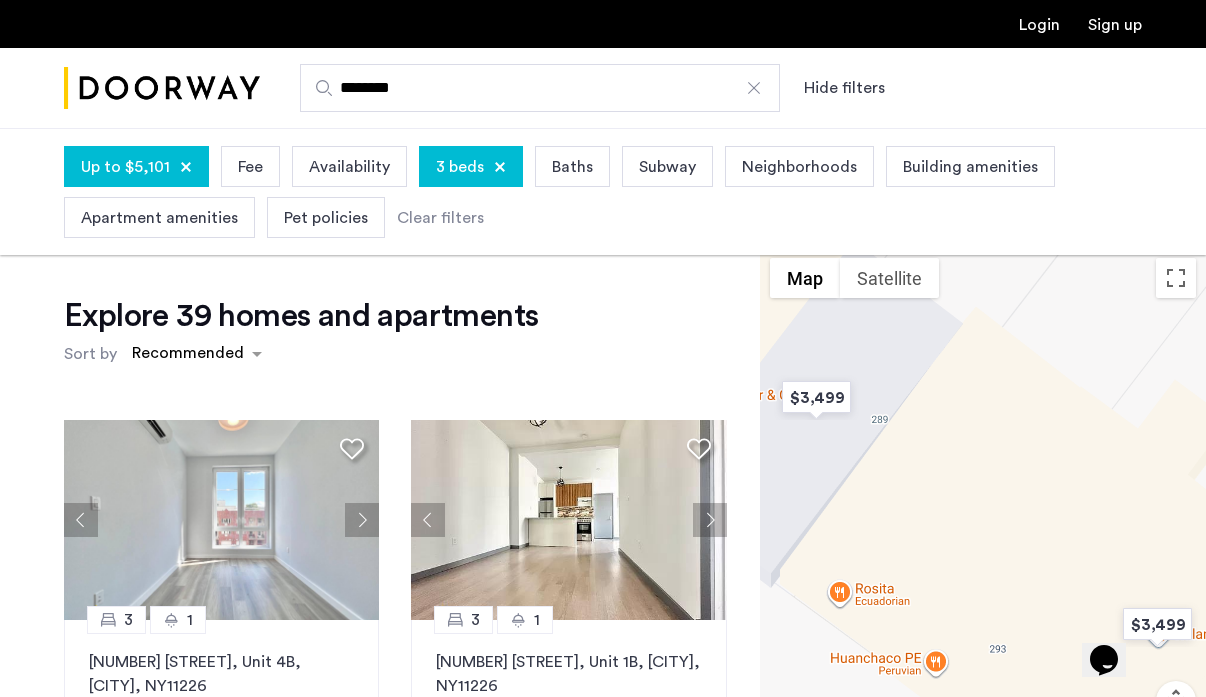 drag, startPoint x: 953, startPoint y: 519, endPoint x: 1157, endPoint y: 441, distance: 218.40329 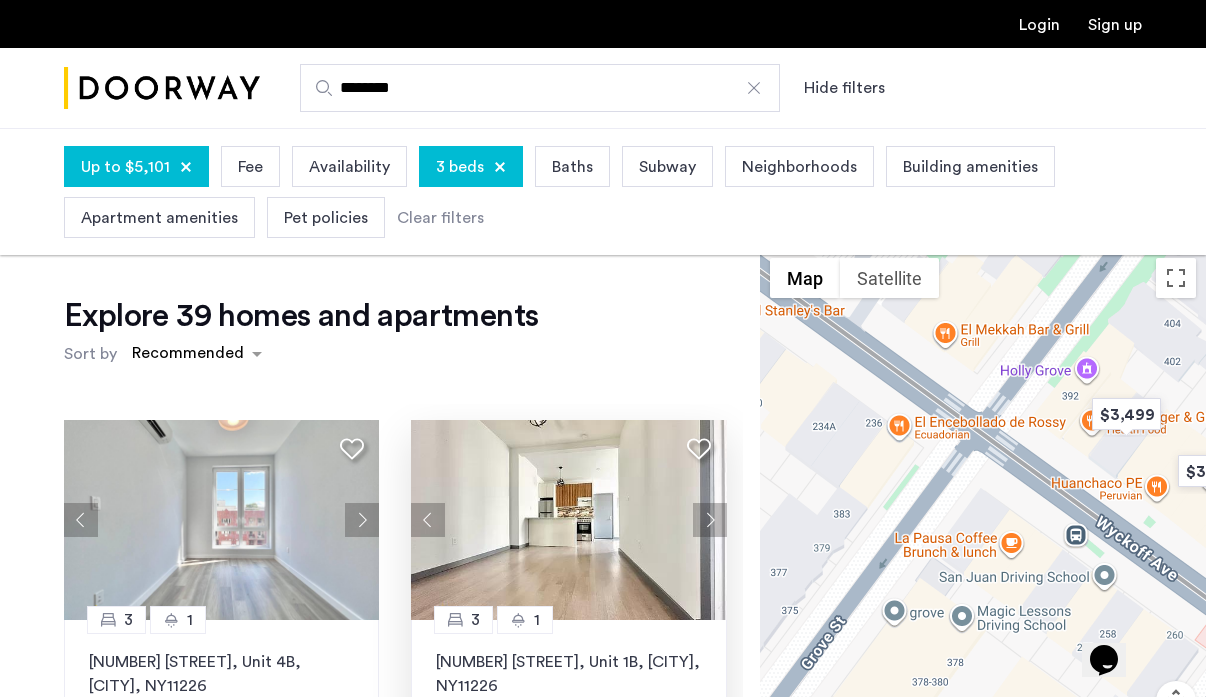 click 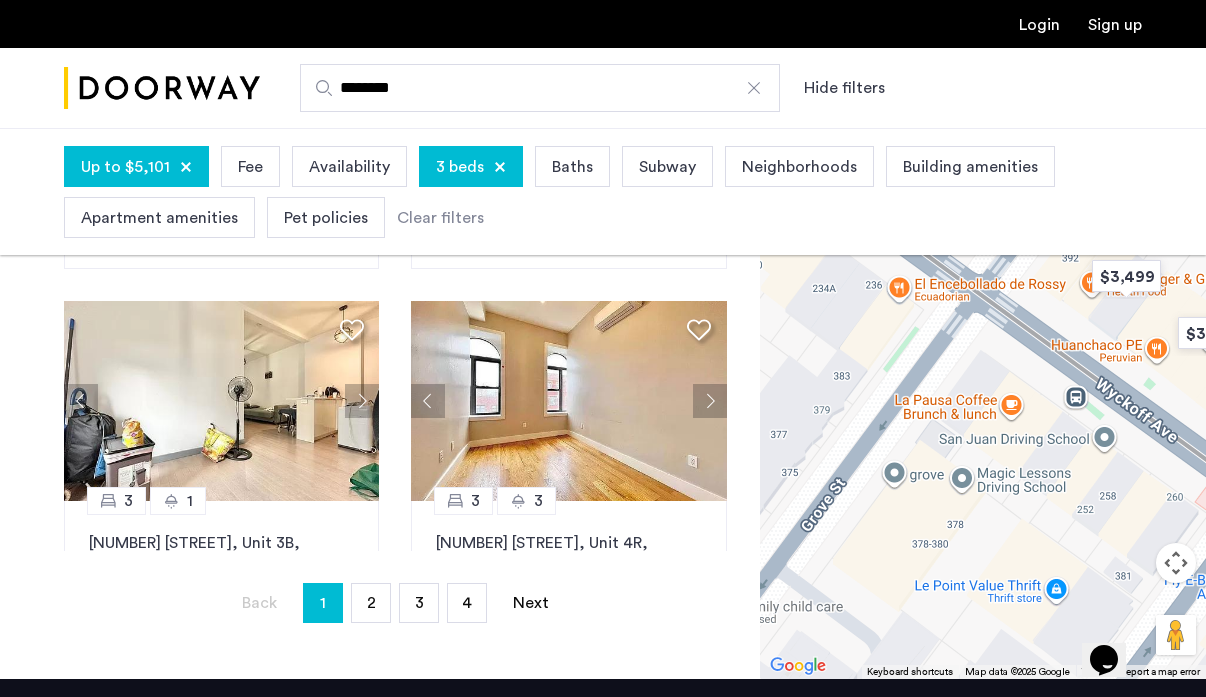 scroll, scrollTop: 530, scrollLeft: 0, axis: vertical 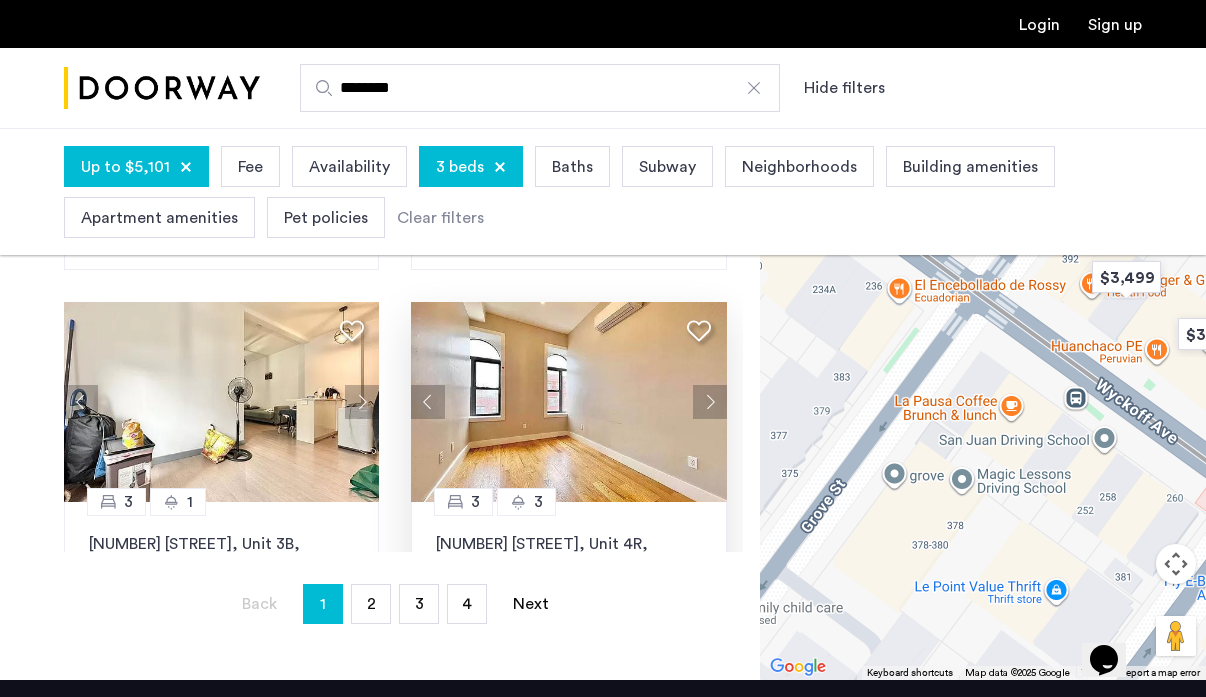 click 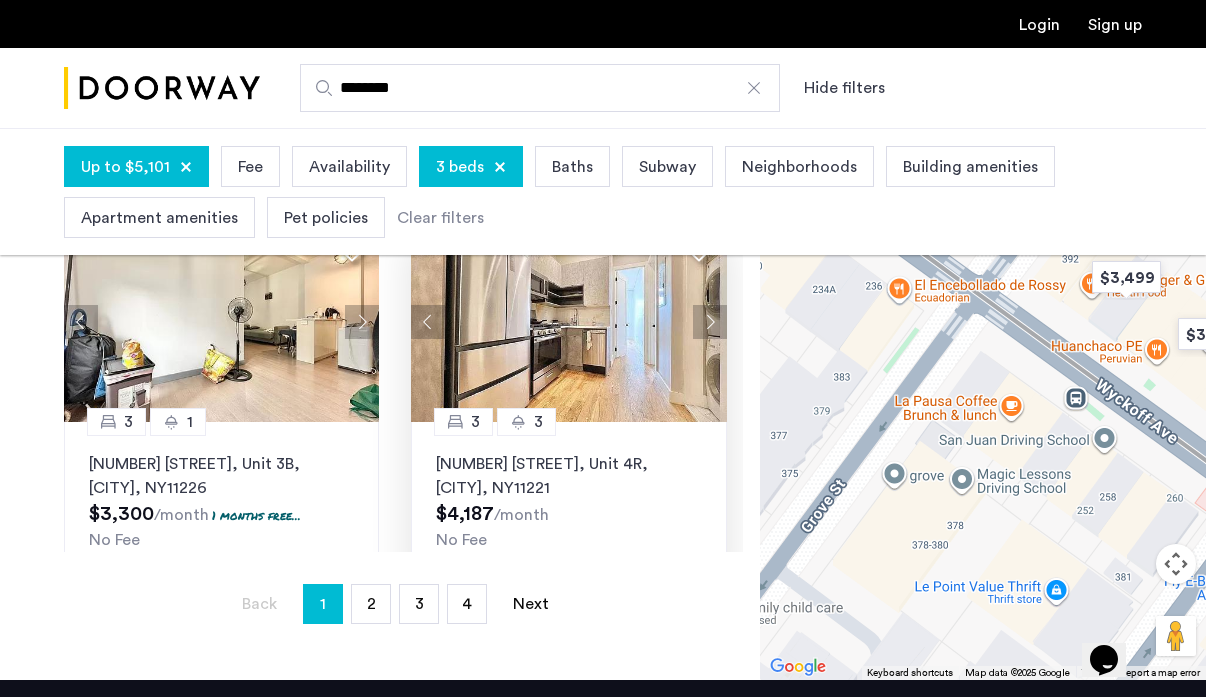scroll, scrollTop: 111, scrollLeft: 0, axis: vertical 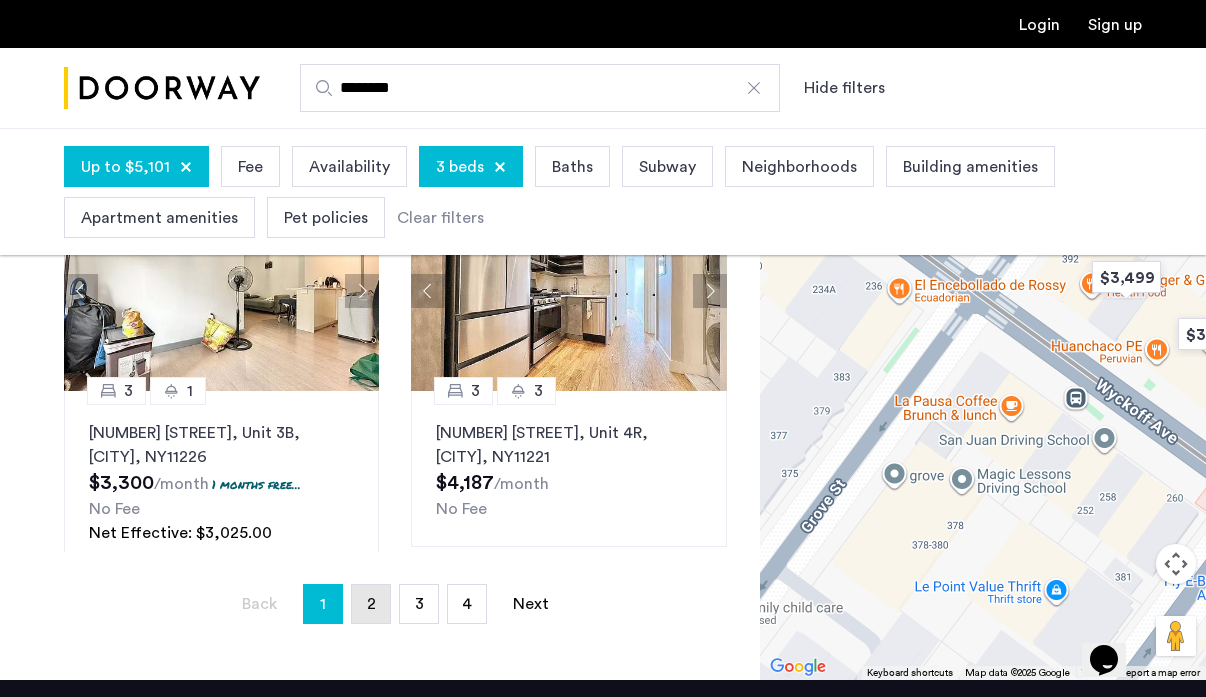 click on "2" at bounding box center [371, 604] 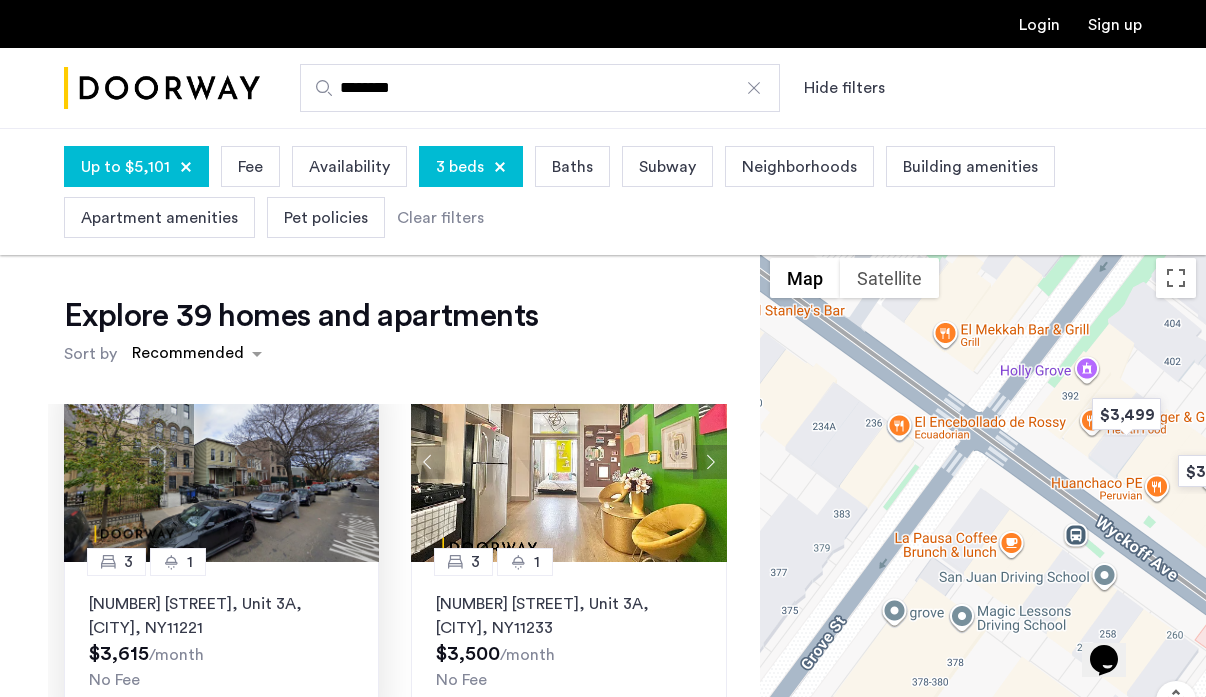 scroll, scrollTop: 56, scrollLeft: 0, axis: vertical 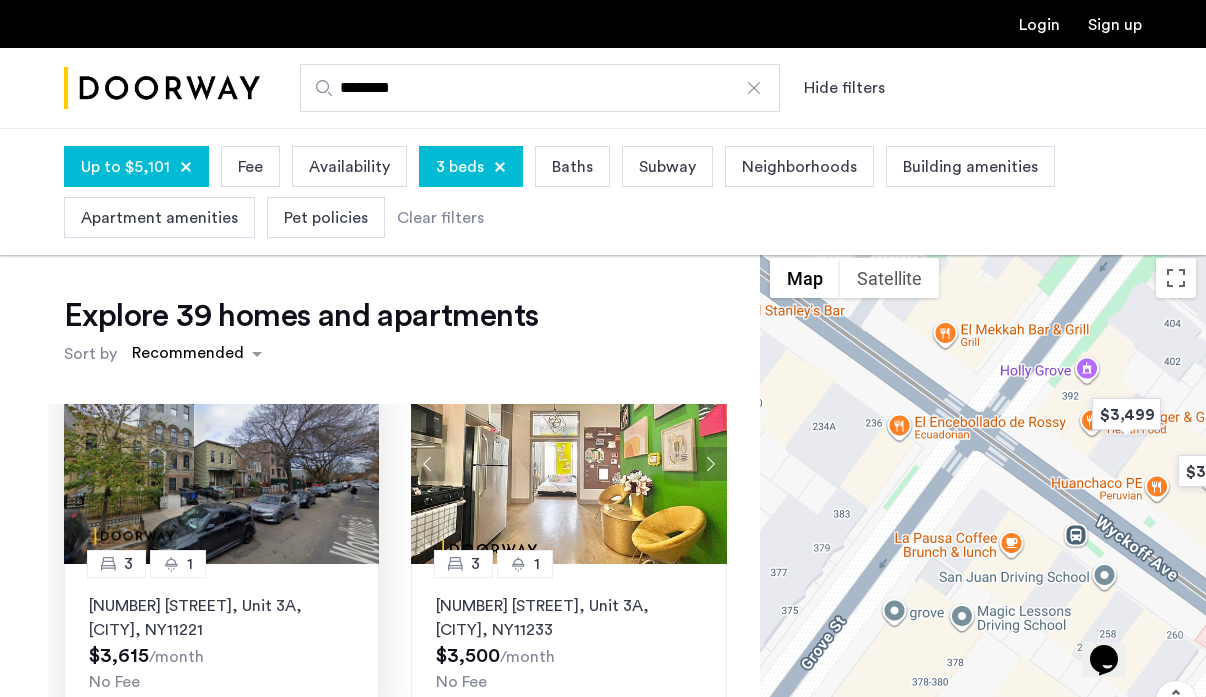click 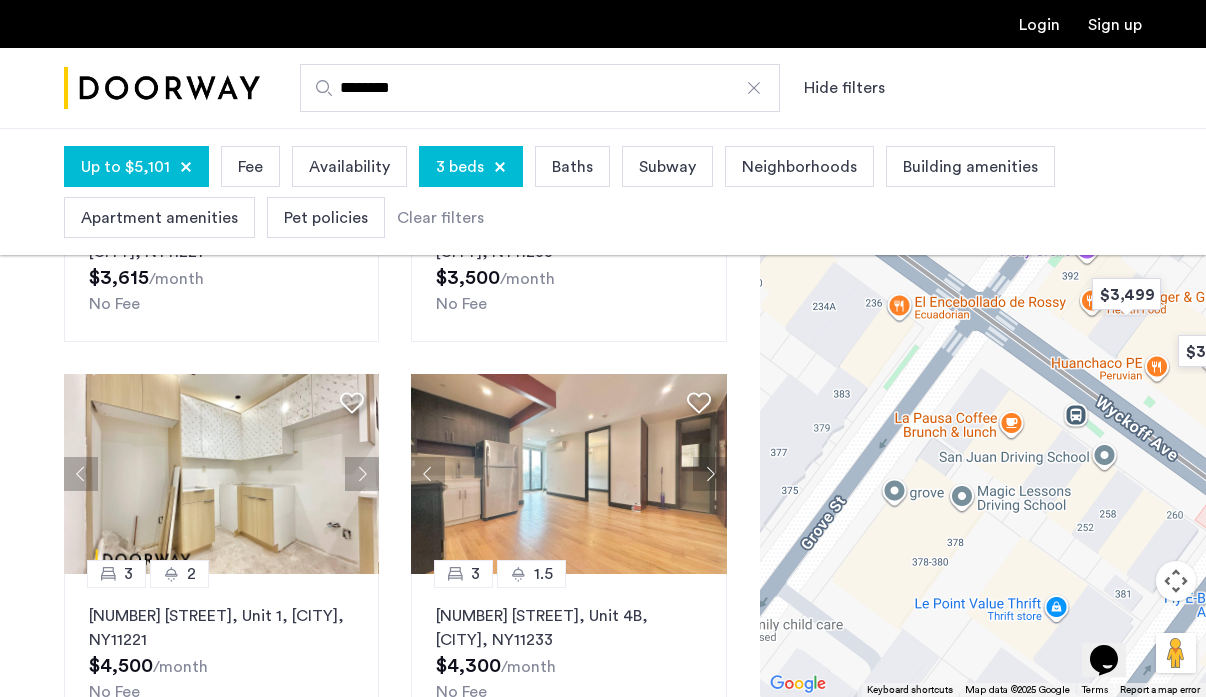 scroll, scrollTop: 383, scrollLeft: 0, axis: vertical 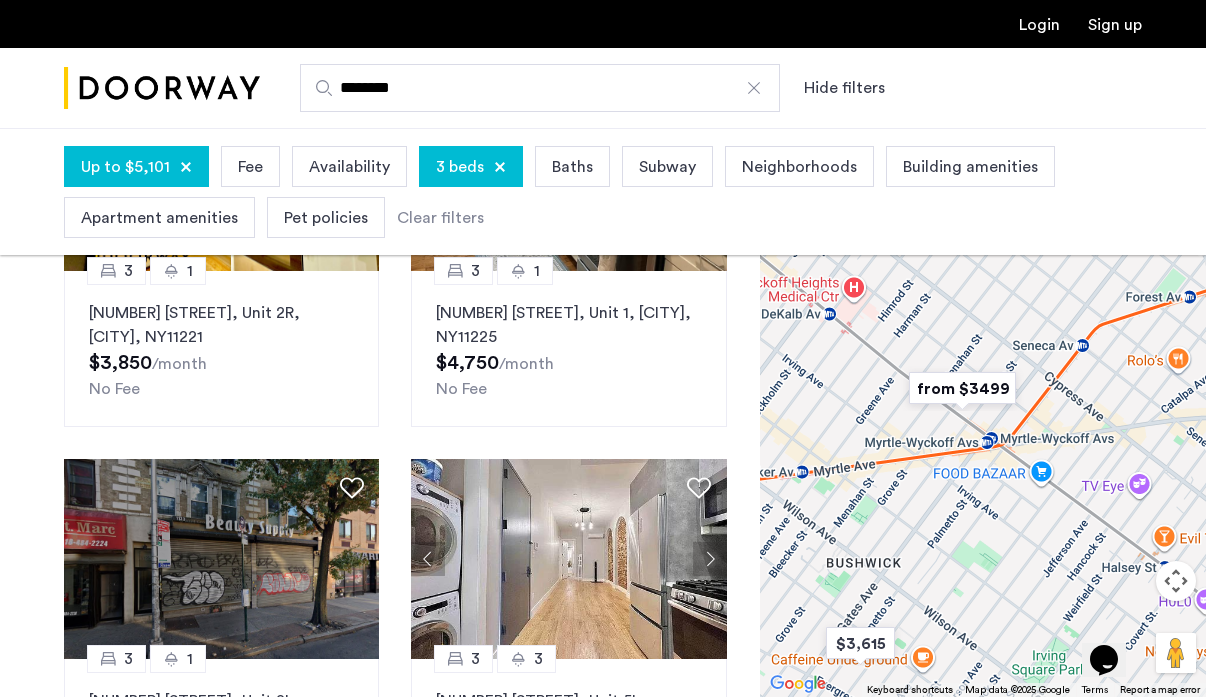 drag, startPoint x: 967, startPoint y: 488, endPoint x: 974, endPoint y: 609, distance: 121.20231 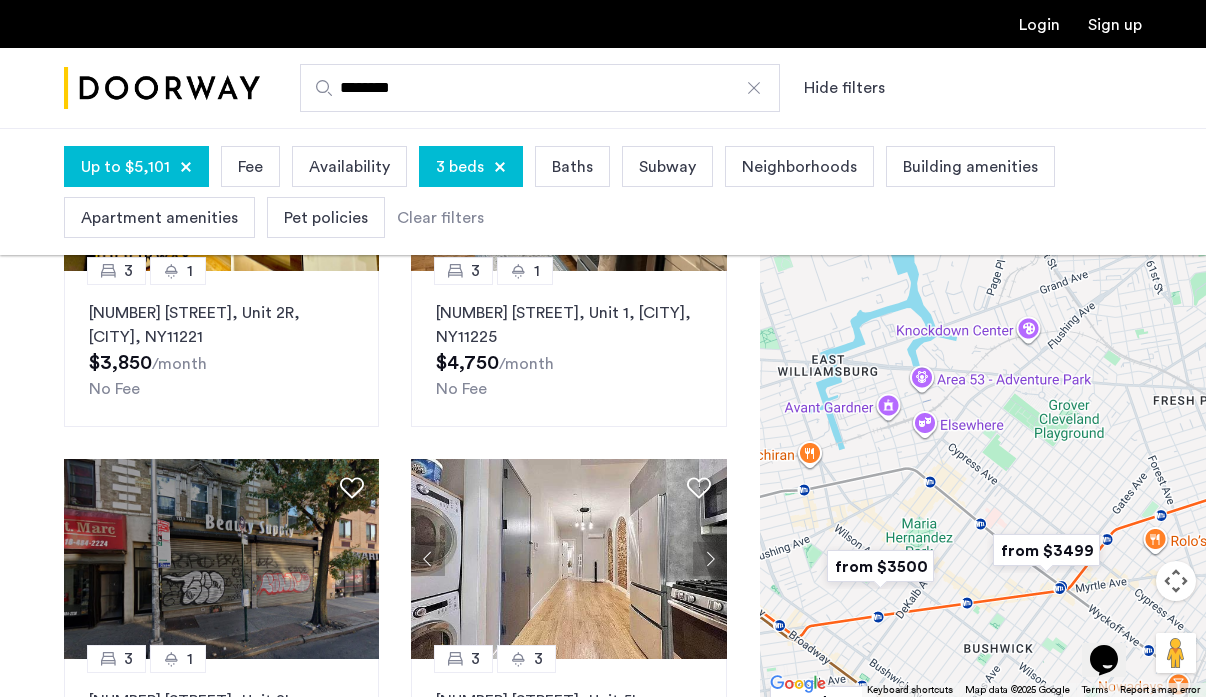 drag, startPoint x: 958, startPoint y: 620, endPoint x: 1041, endPoint y: 623, distance: 83.0542 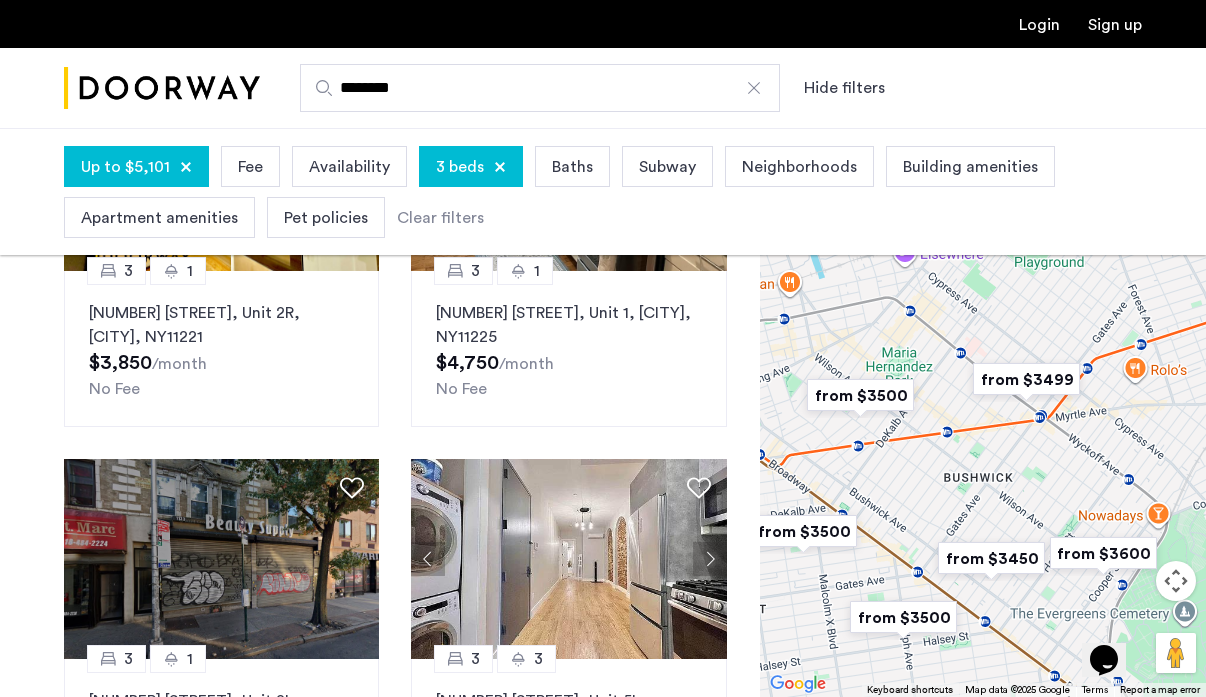 drag, startPoint x: 1016, startPoint y: 623, endPoint x: 990, endPoint y: 448, distance: 176.92088 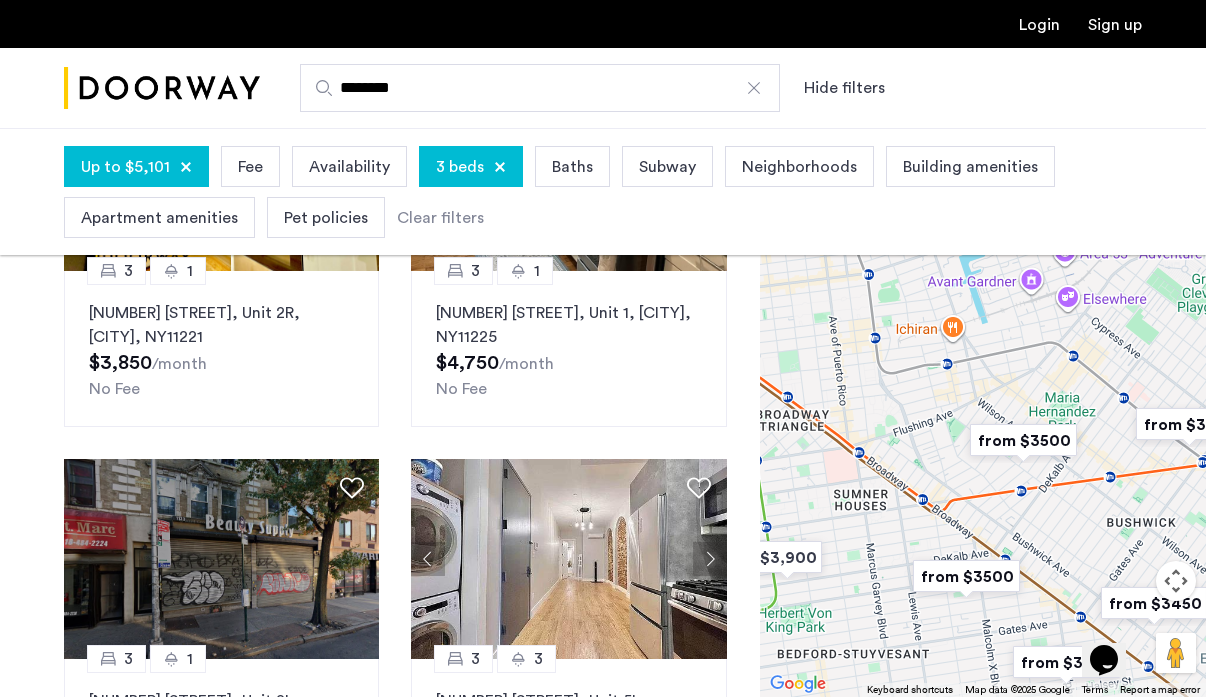 drag, startPoint x: 941, startPoint y: 542, endPoint x: 1125, endPoint y: 586, distance: 189.18774 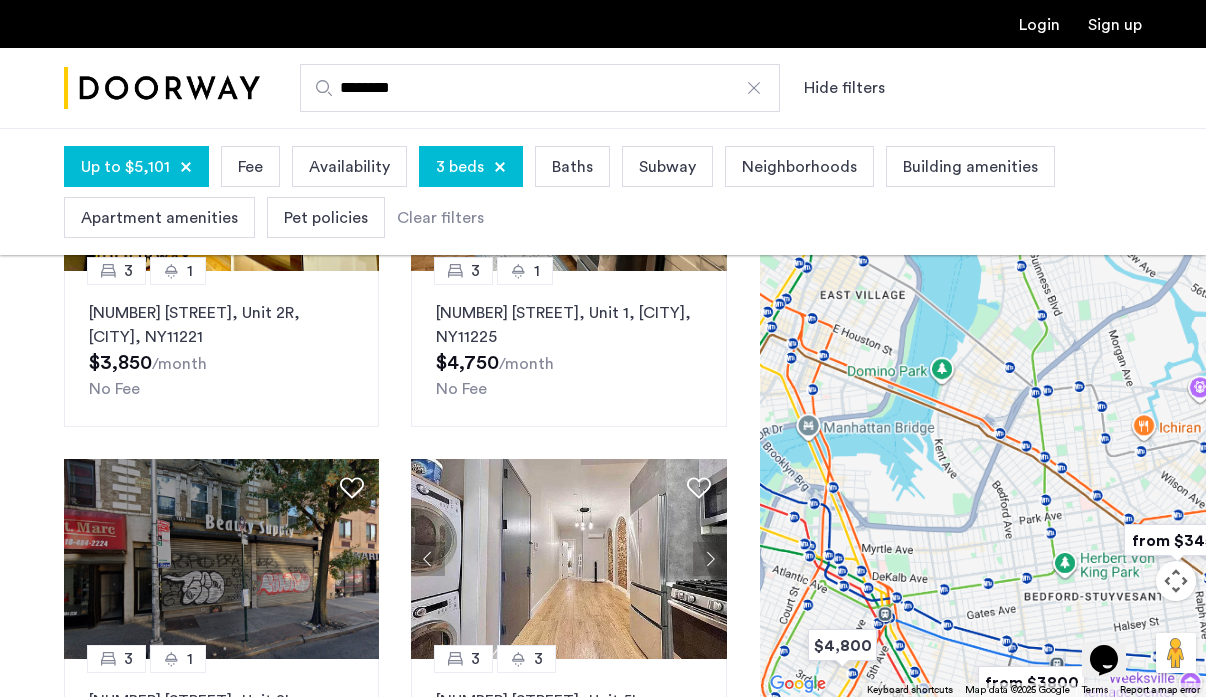 drag, startPoint x: 869, startPoint y: 494, endPoint x: 1070, endPoint y: 530, distance: 204.19843 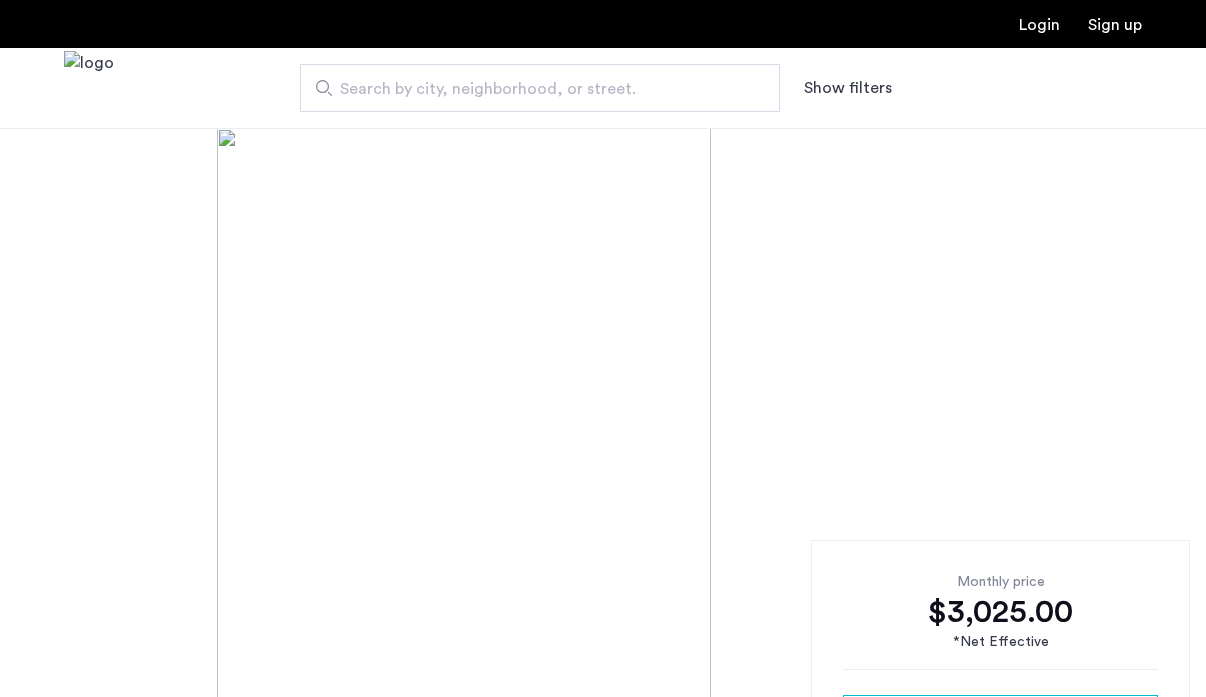 scroll, scrollTop: 0, scrollLeft: 0, axis: both 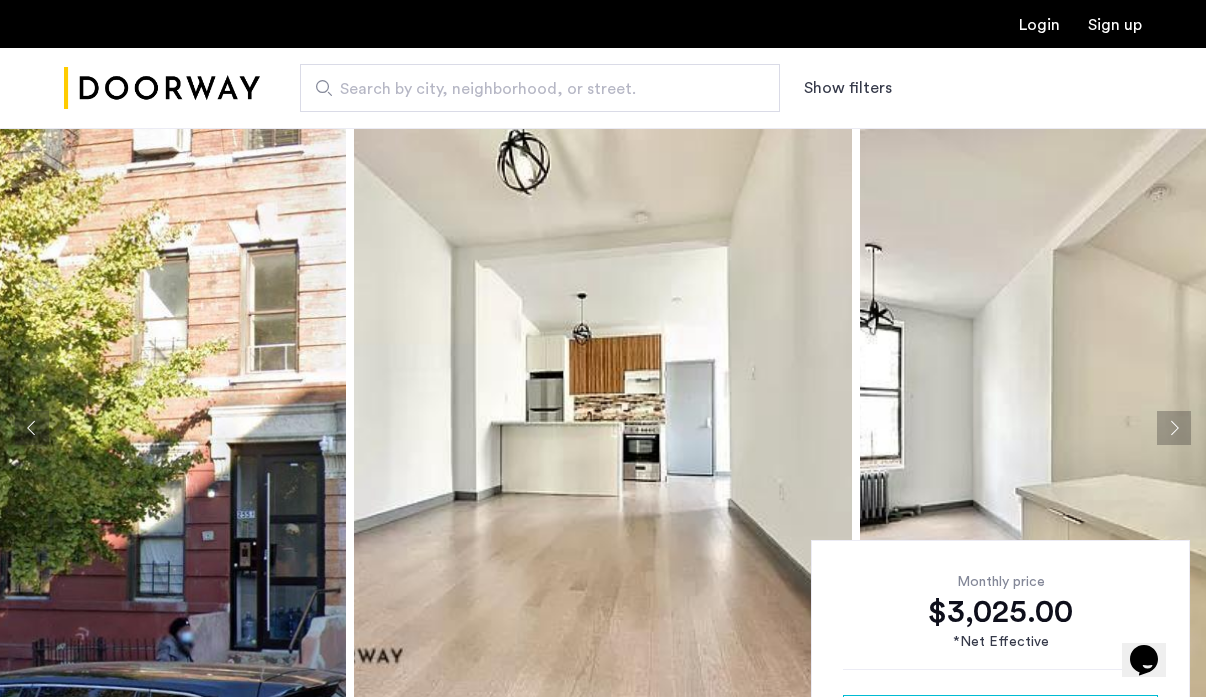 click 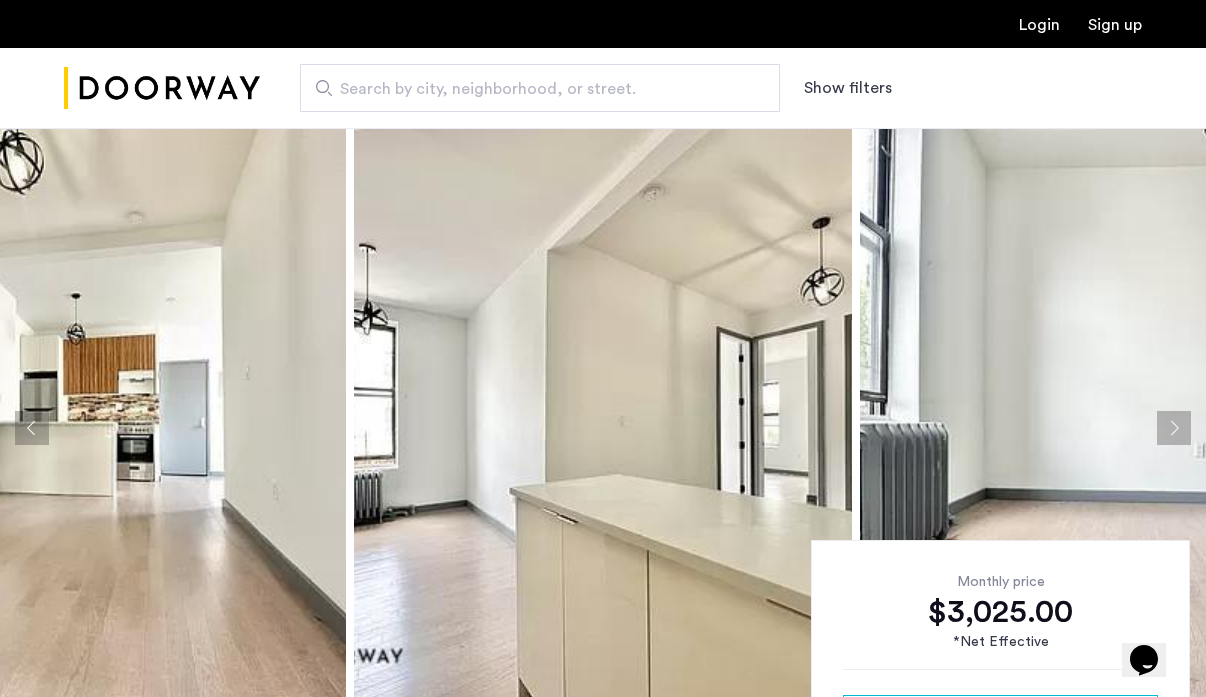 click 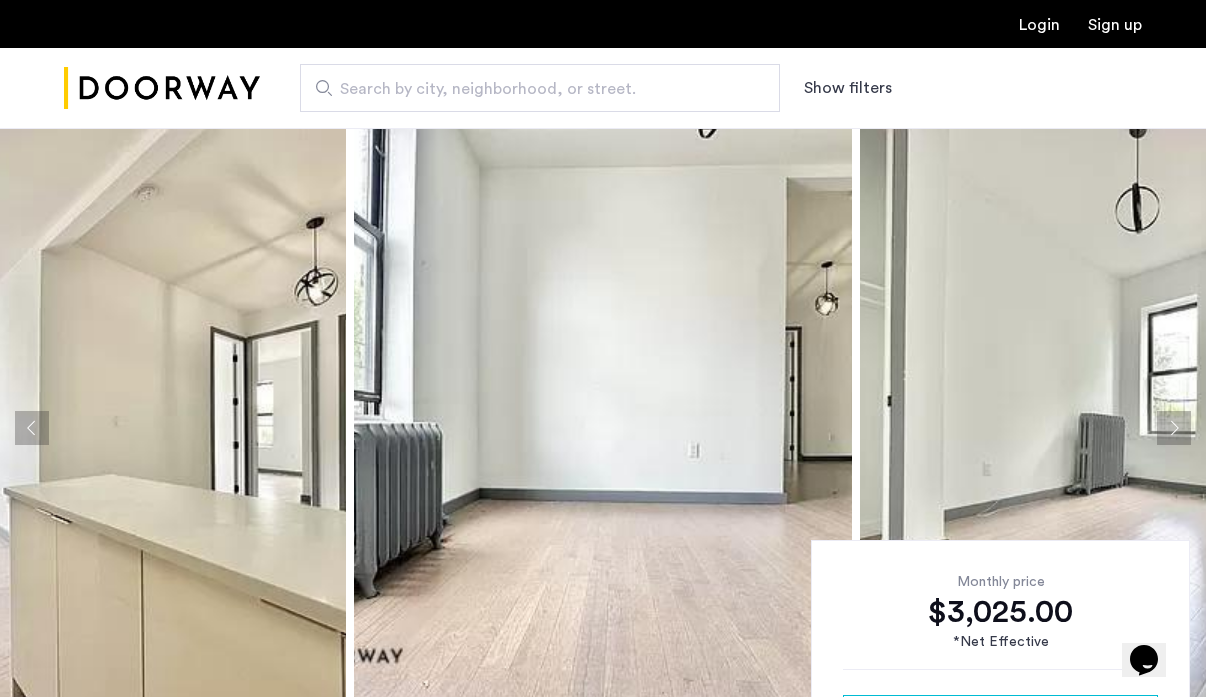 click 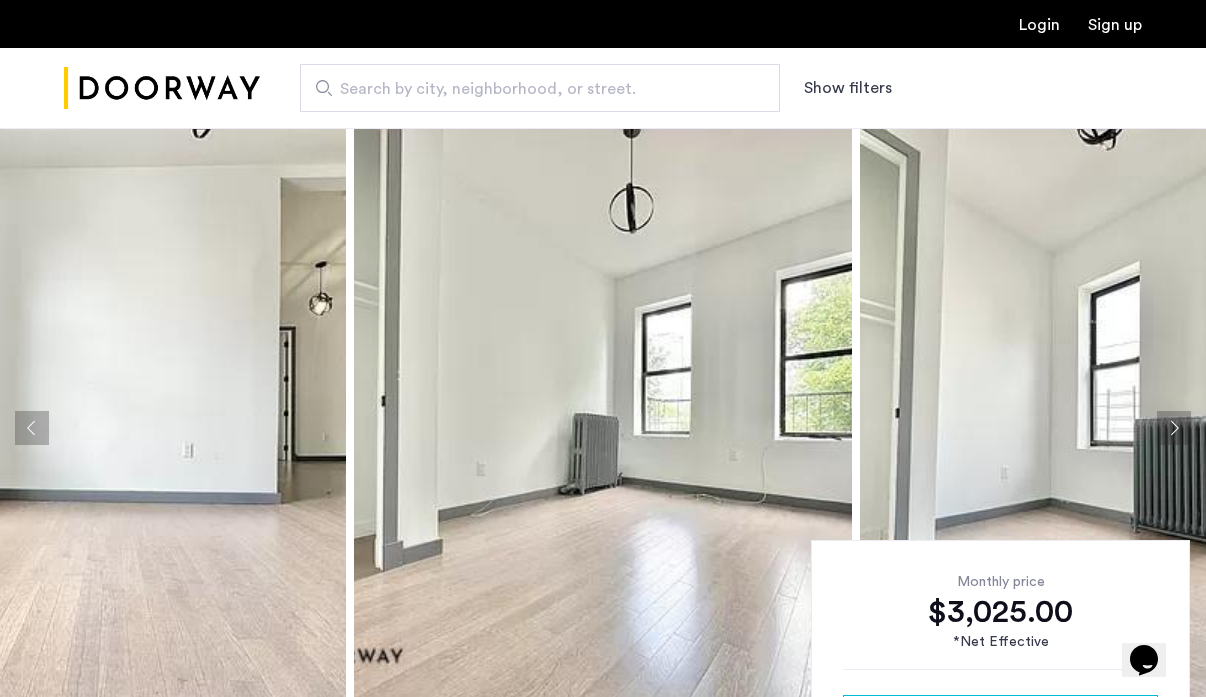 click 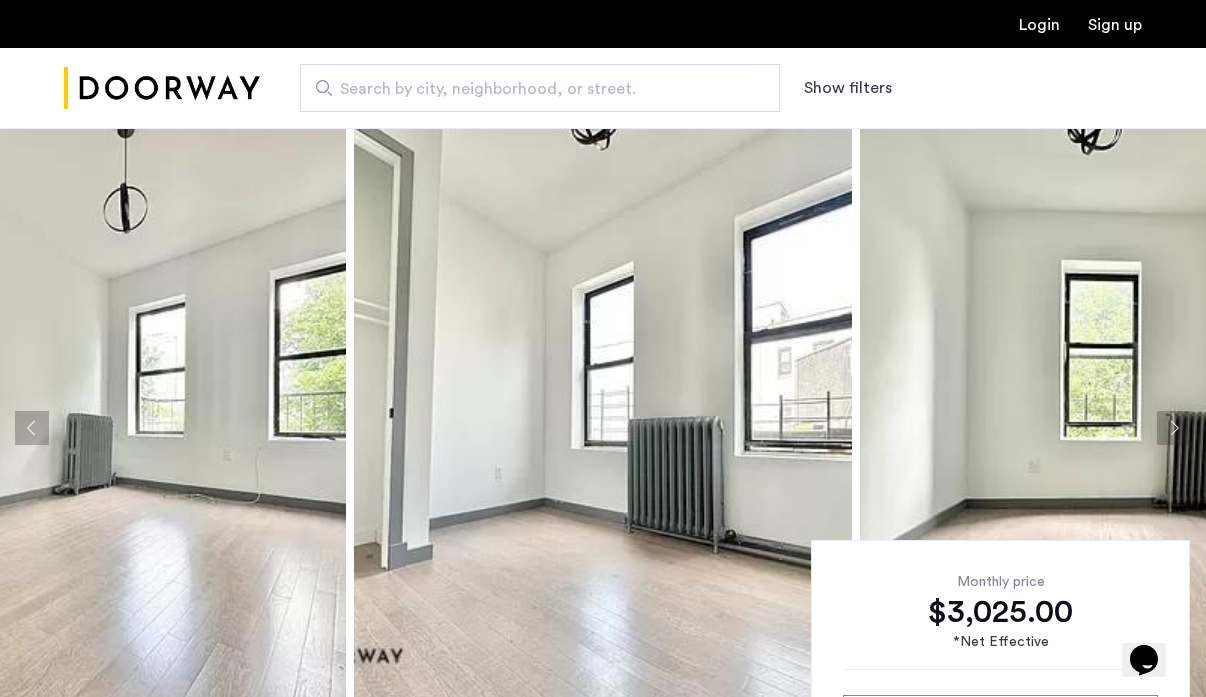 click 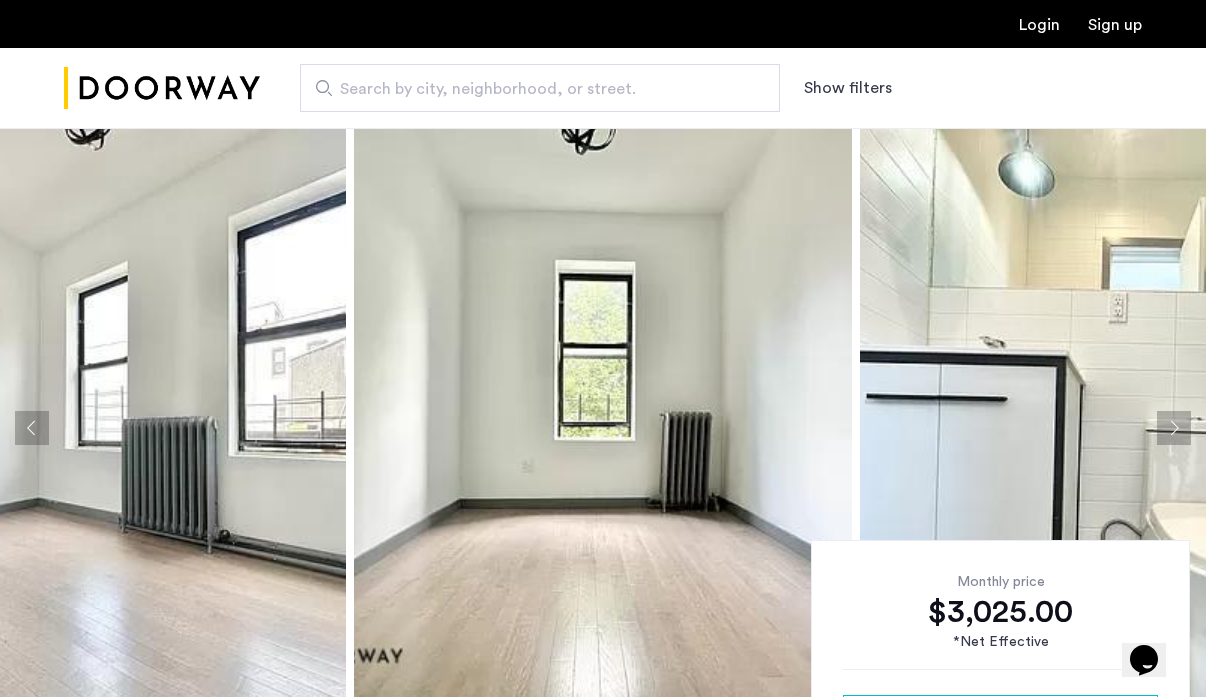 click 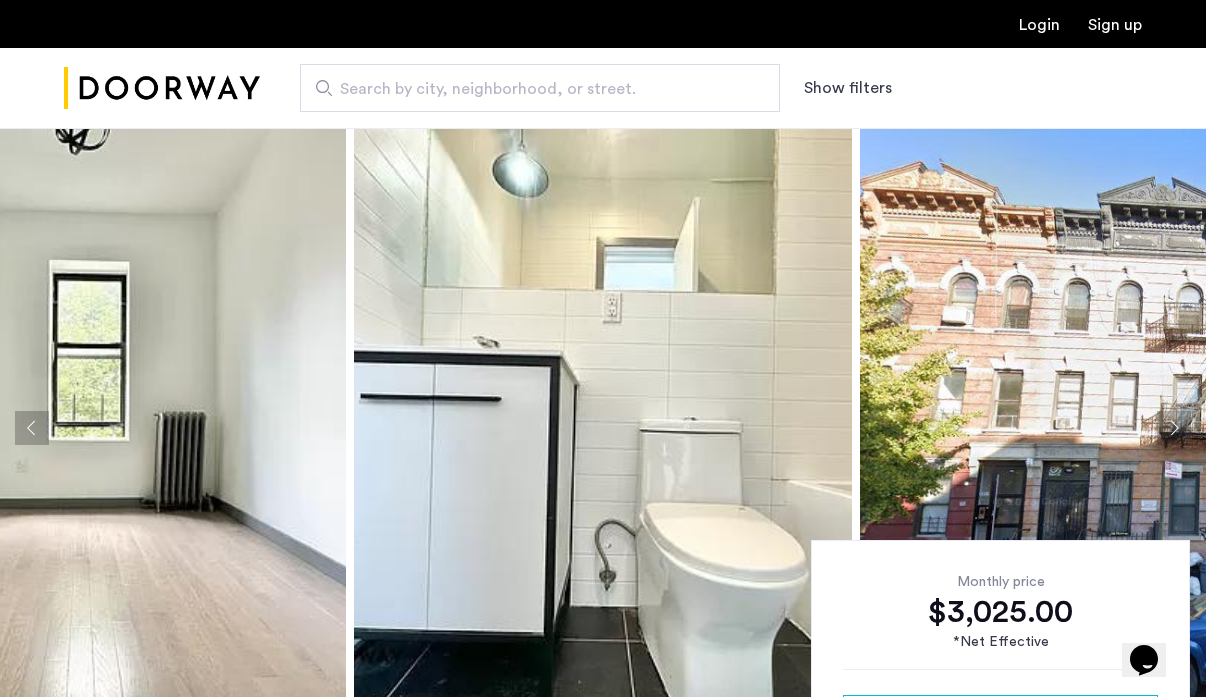 click 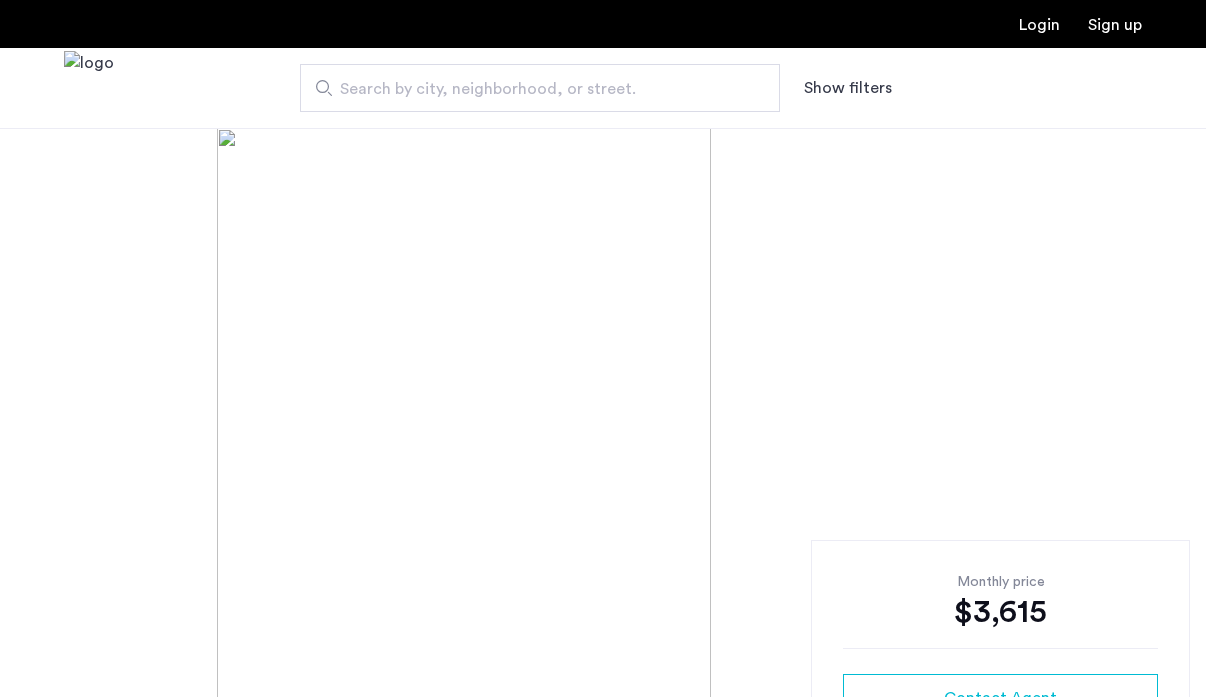 scroll, scrollTop: 0, scrollLeft: 0, axis: both 